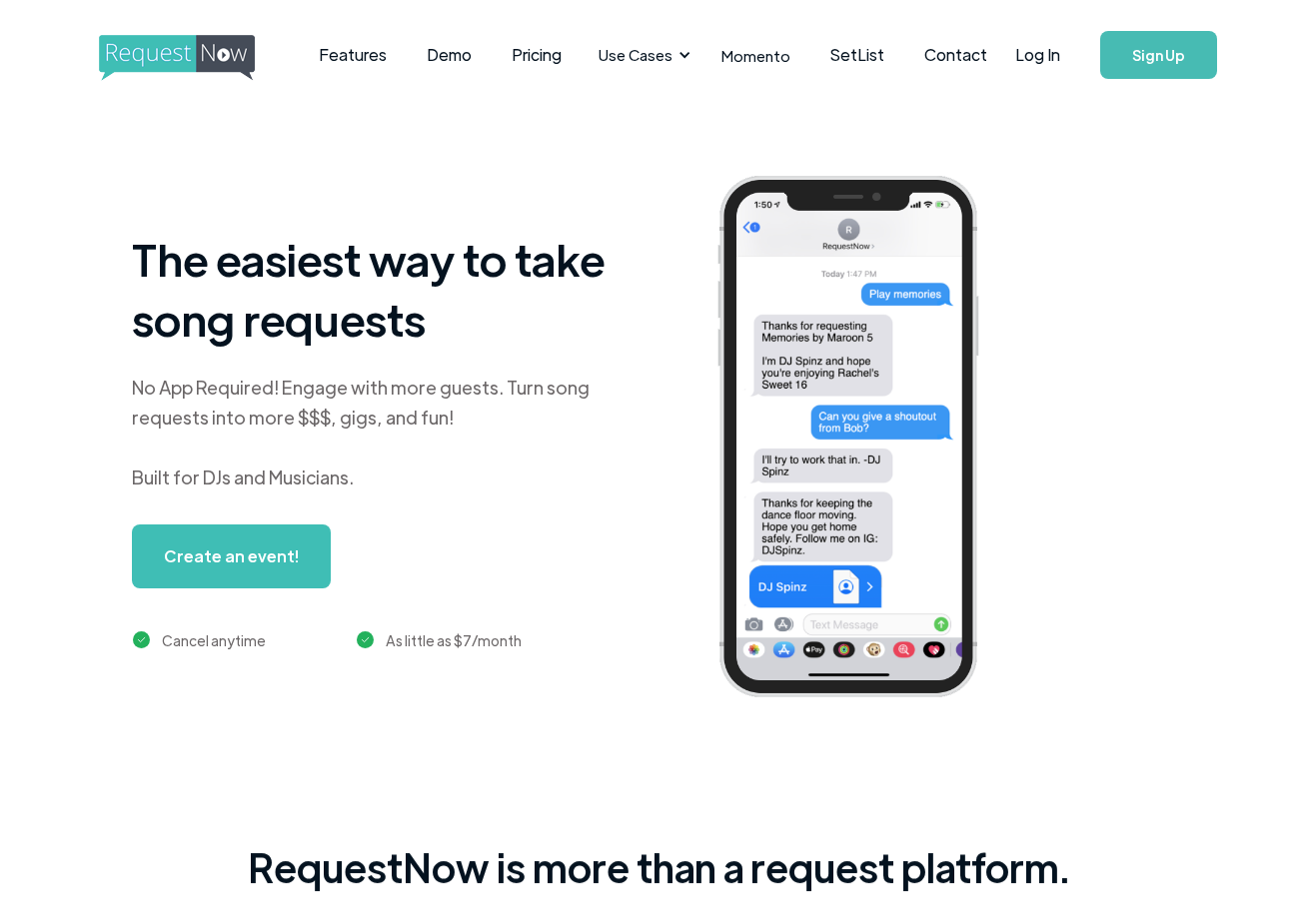 scroll, scrollTop: 0, scrollLeft: 0, axis: both 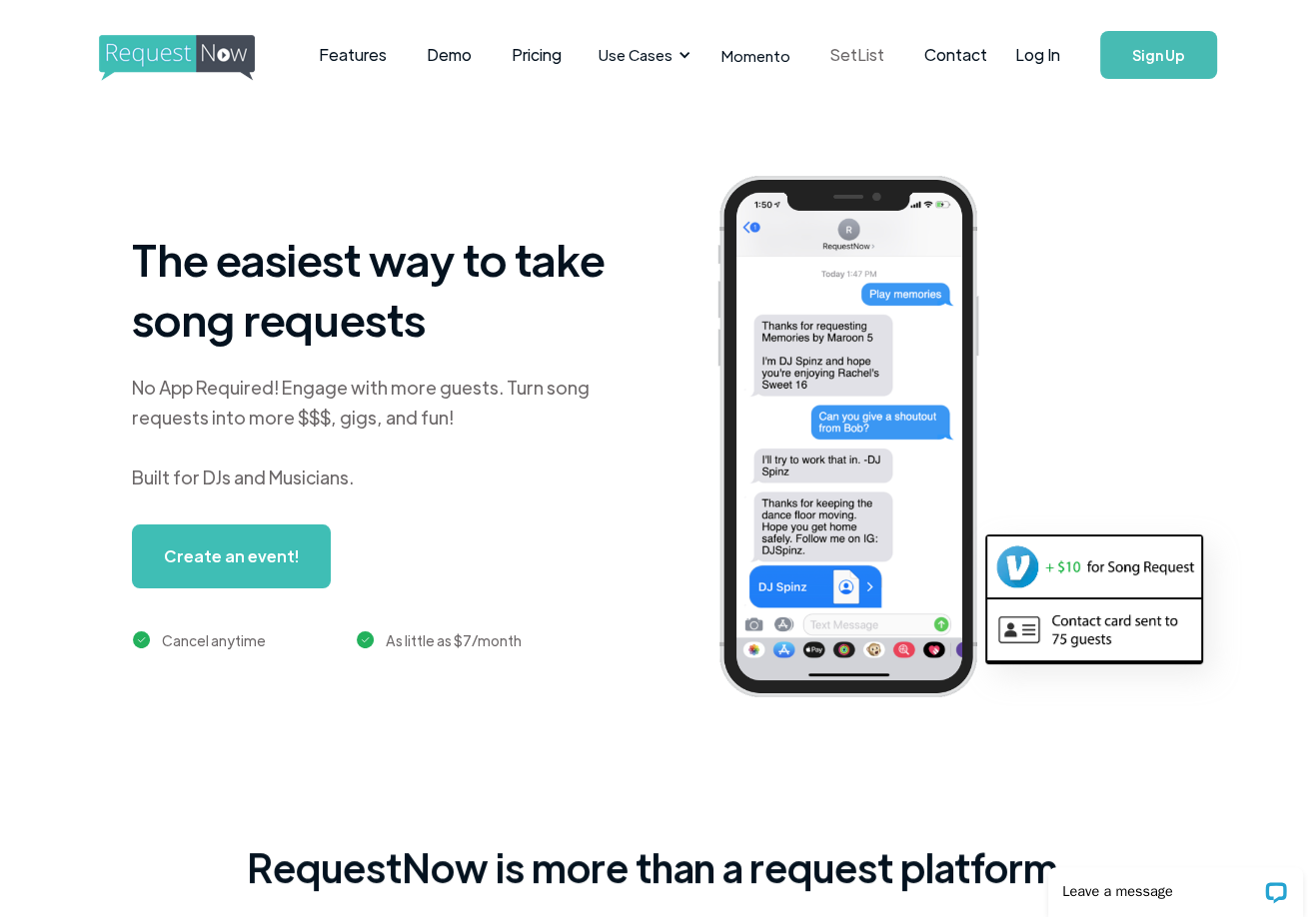 click on "SetList" at bounding box center (857, 55) 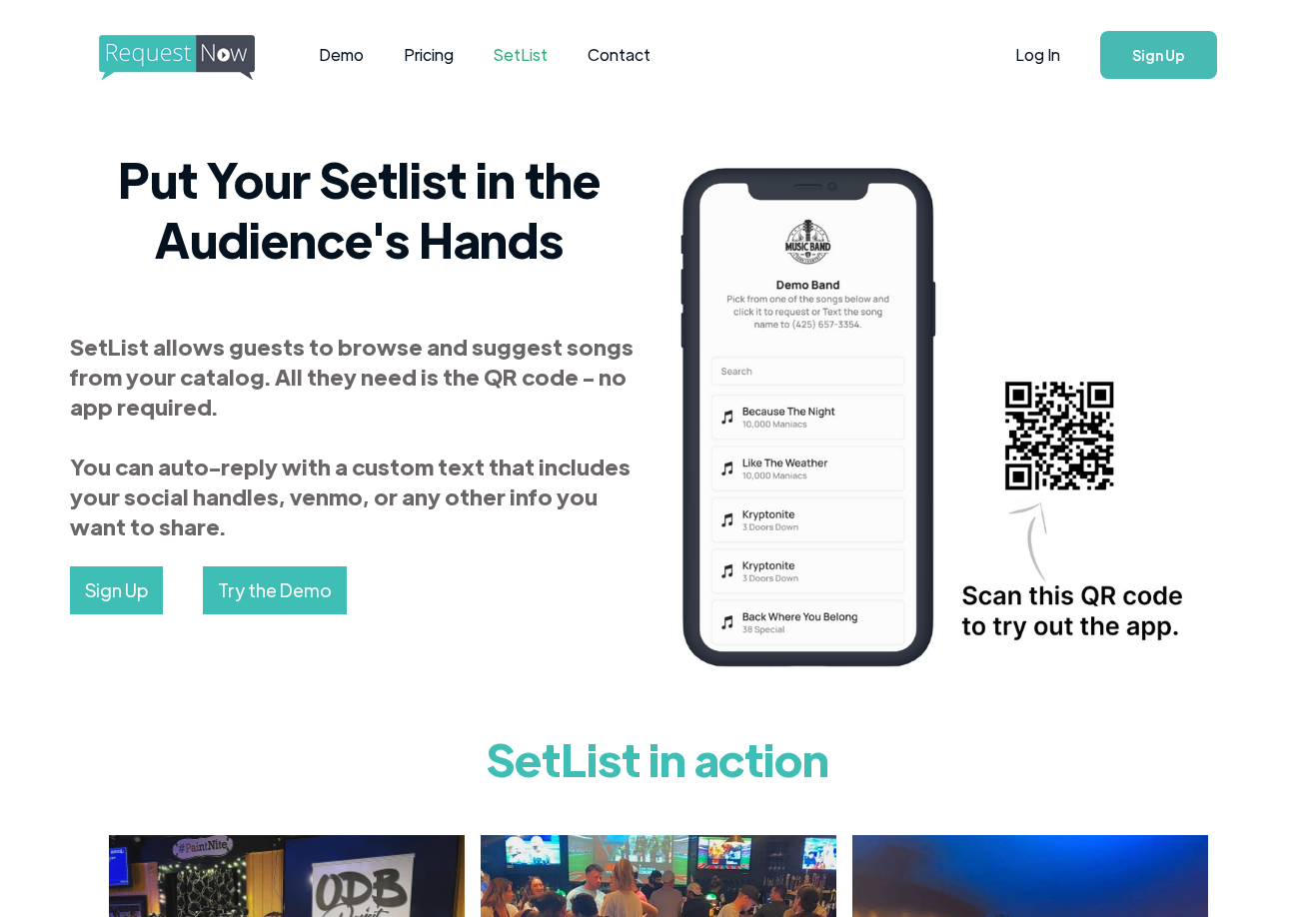 scroll, scrollTop: 0, scrollLeft: 0, axis: both 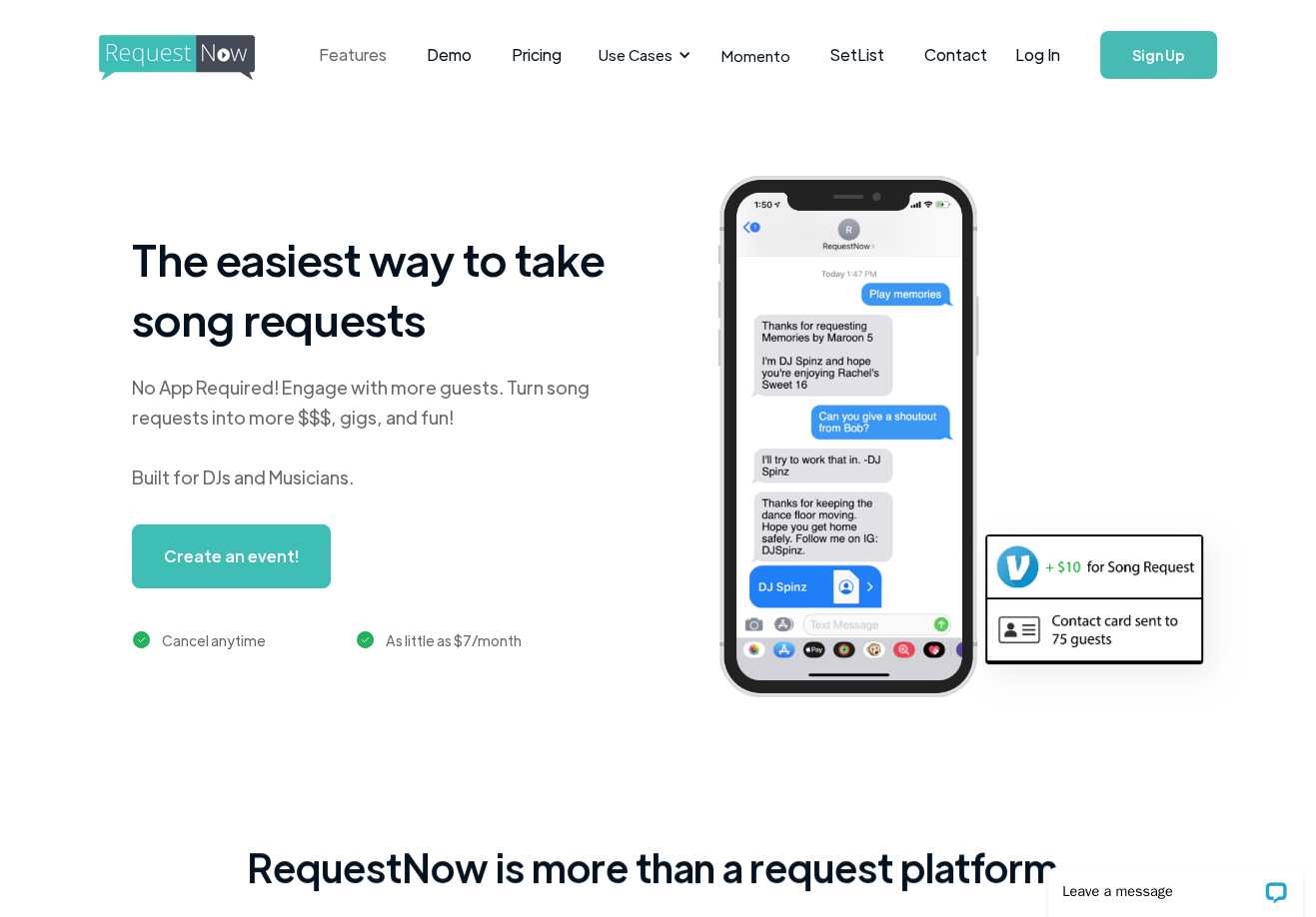 click on "Features" at bounding box center [353, 55] 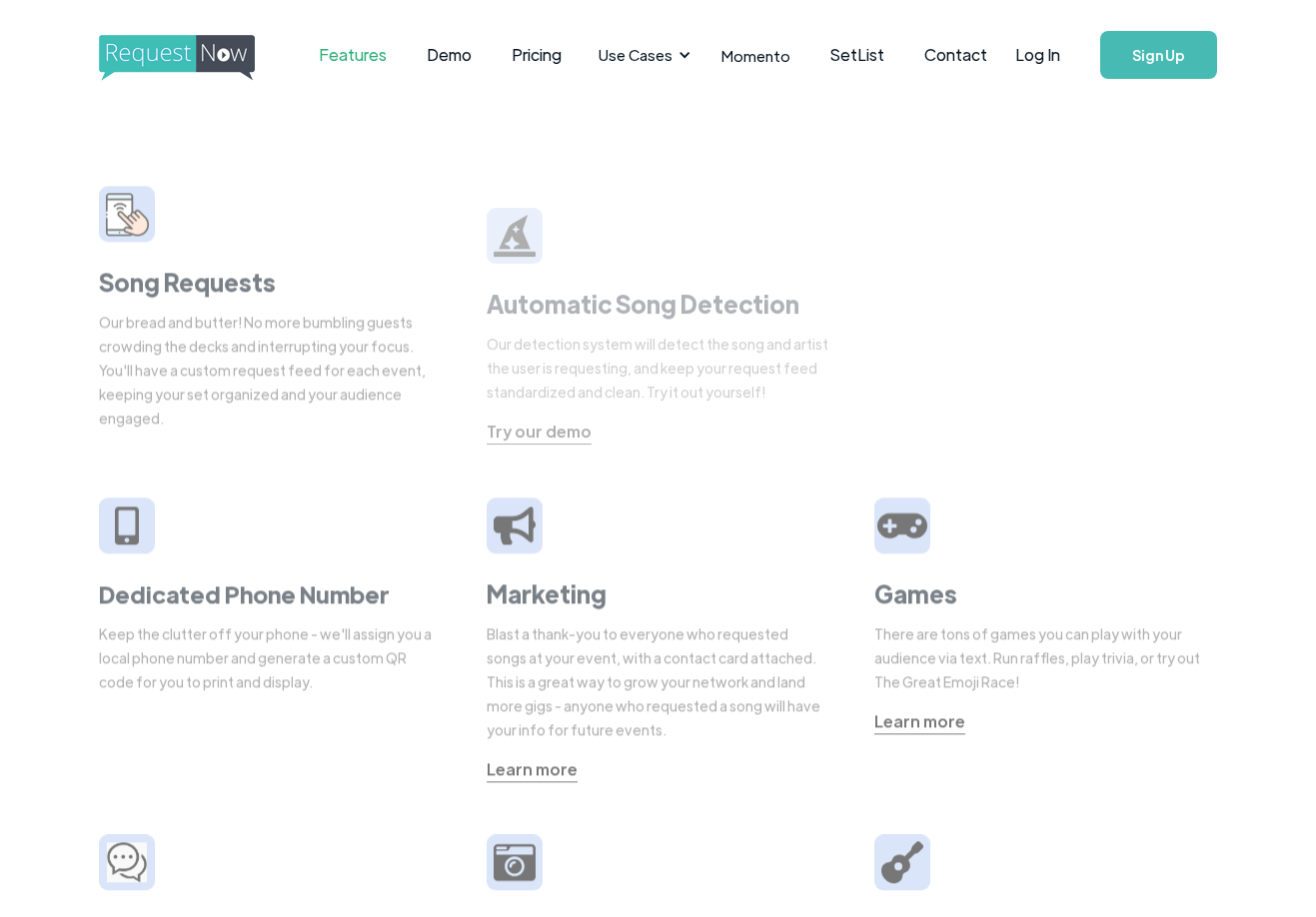 scroll, scrollTop: 0, scrollLeft: 0, axis: both 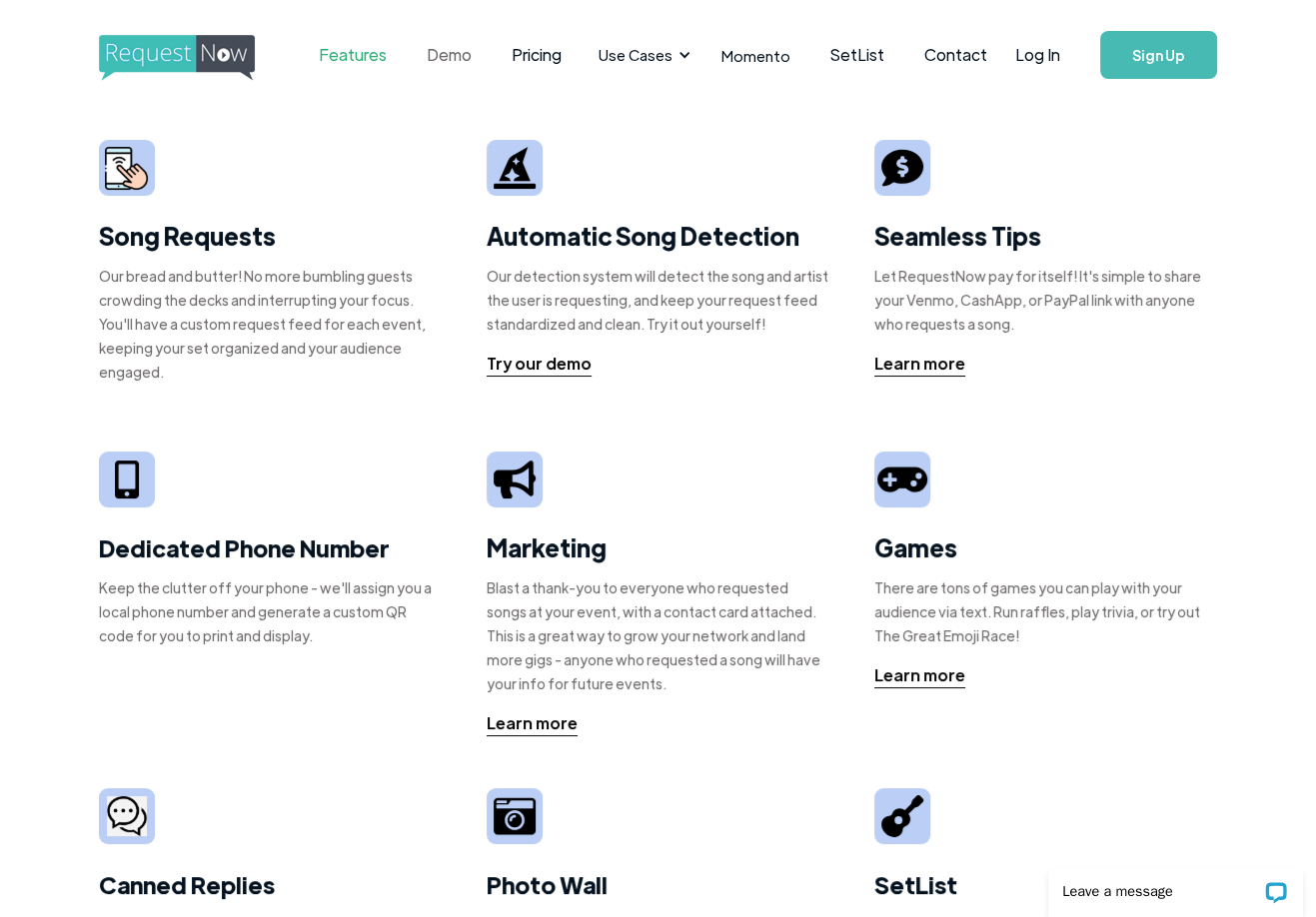 click on "Demo" at bounding box center (449, 55) 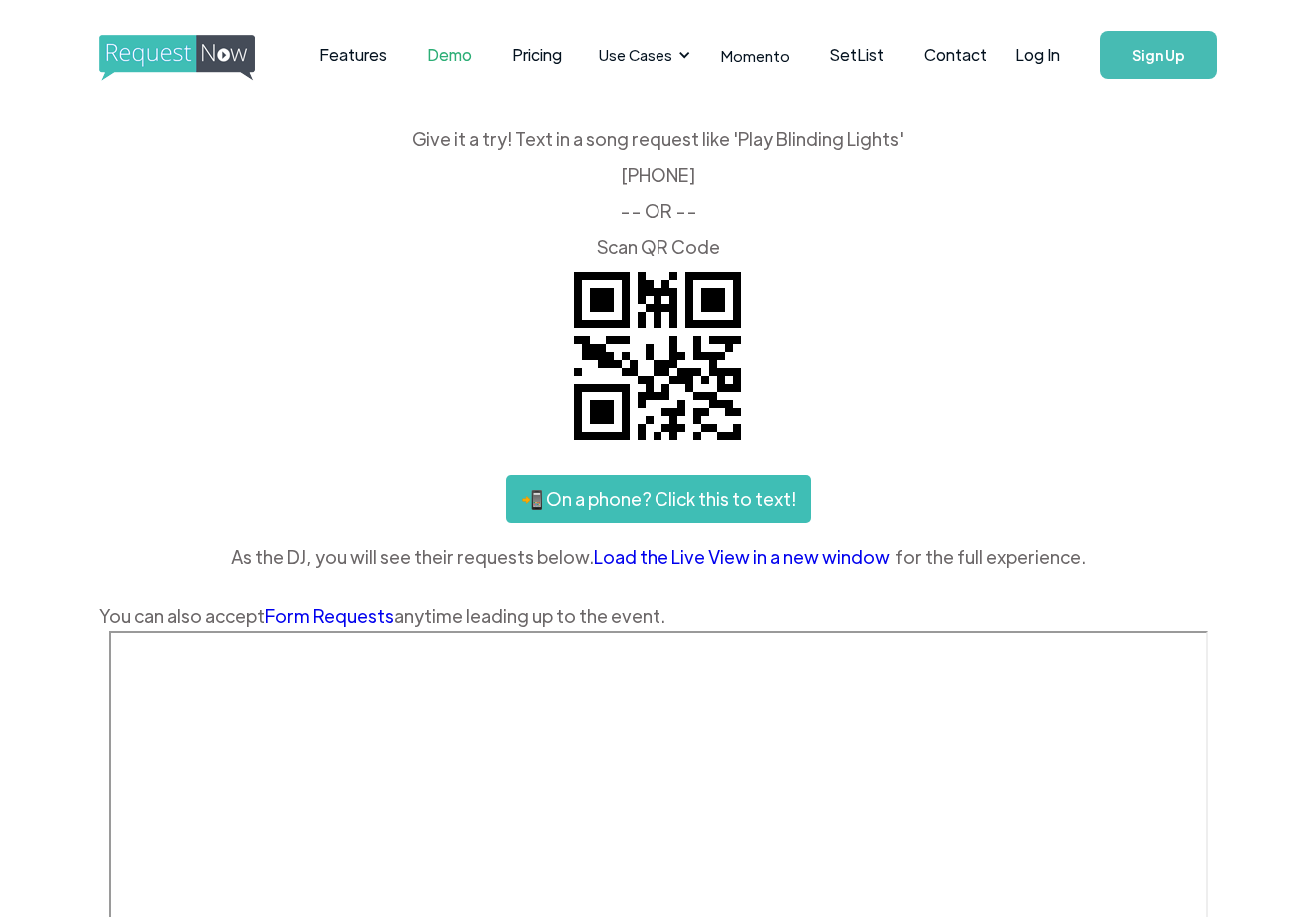 scroll, scrollTop: 0, scrollLeft: 0, axis: both 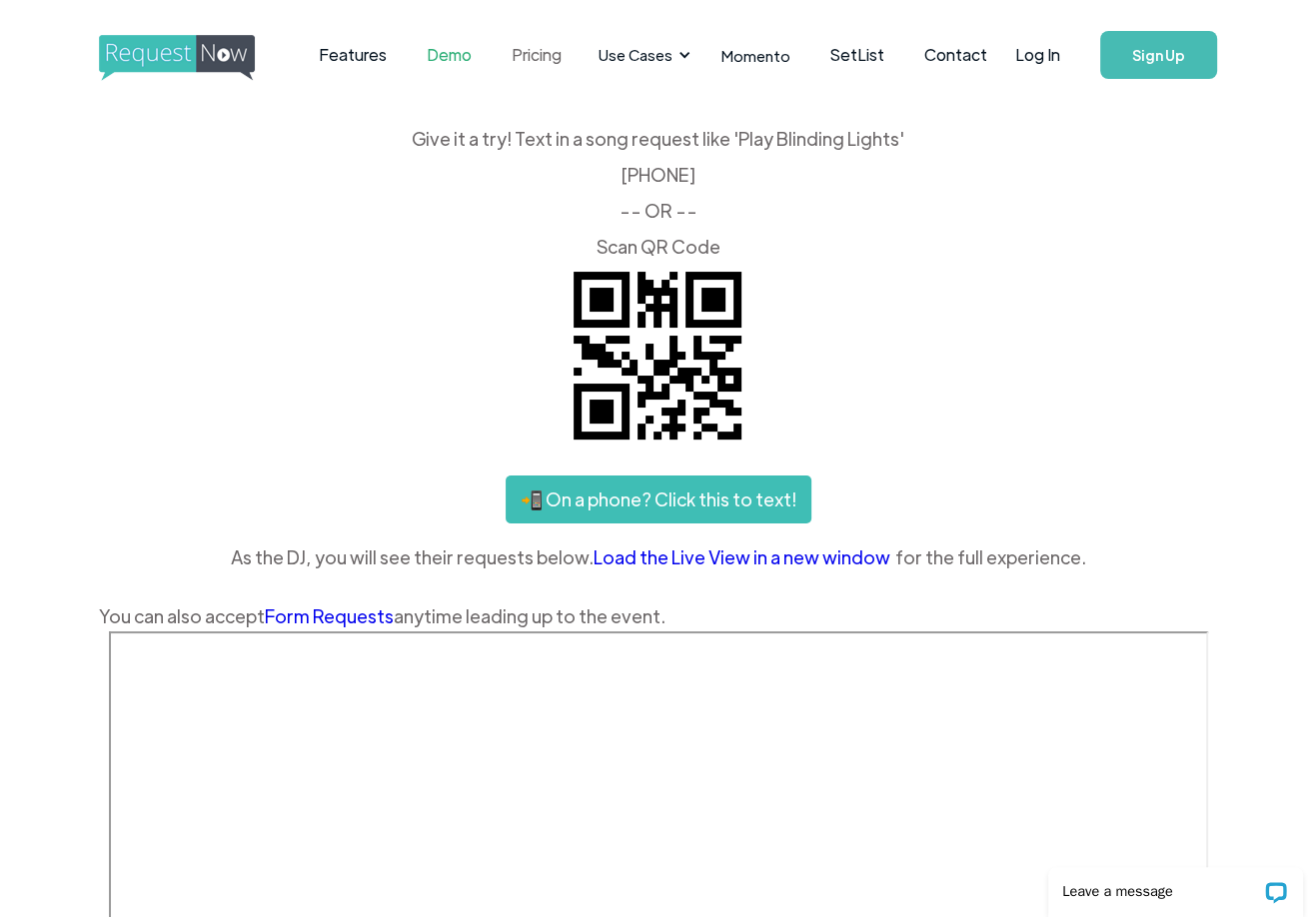 click on "Pricing" at bounding box center (537, 55) 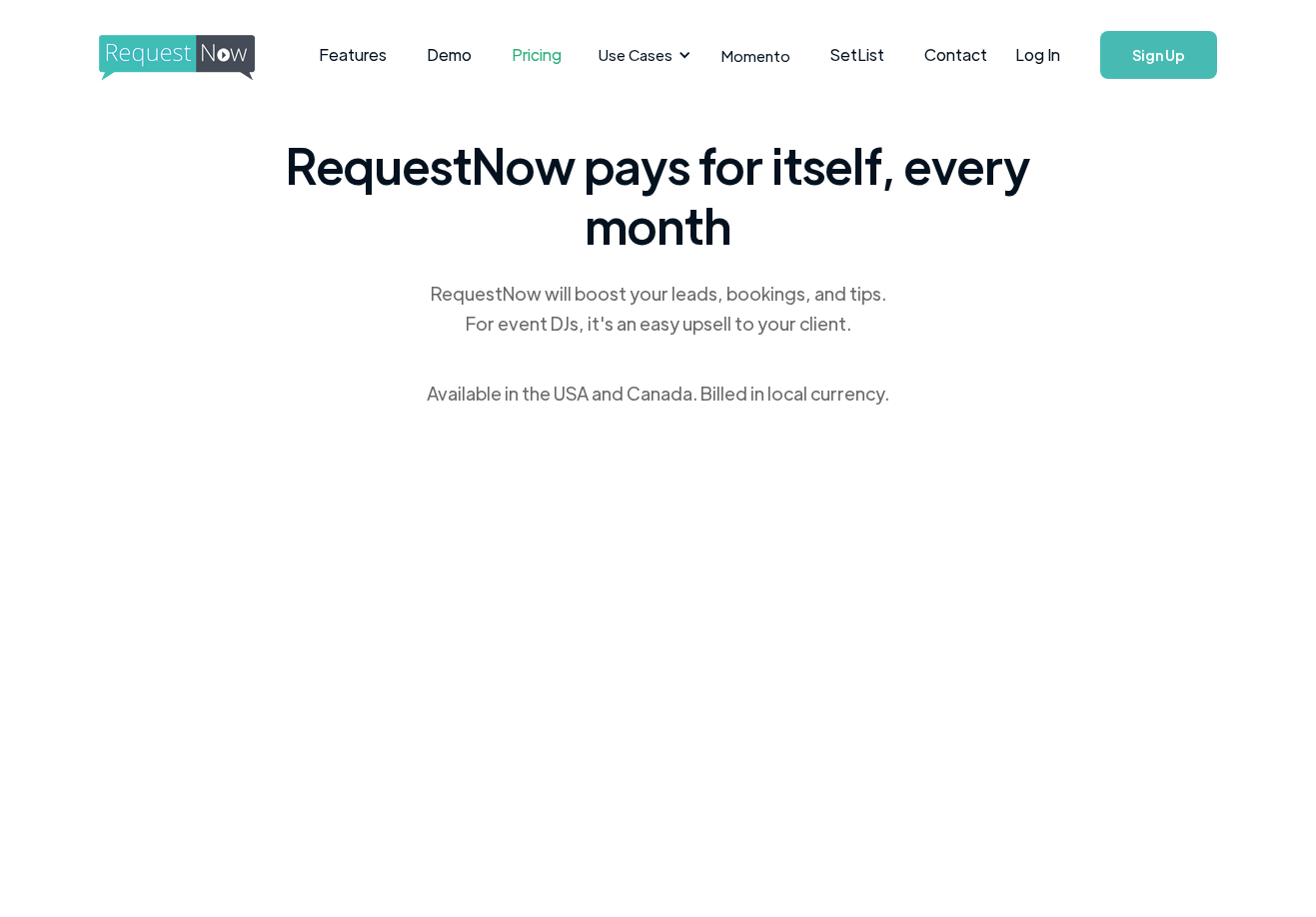 scroll, scrollTop: 0, scrollLeft: 0, axis: both 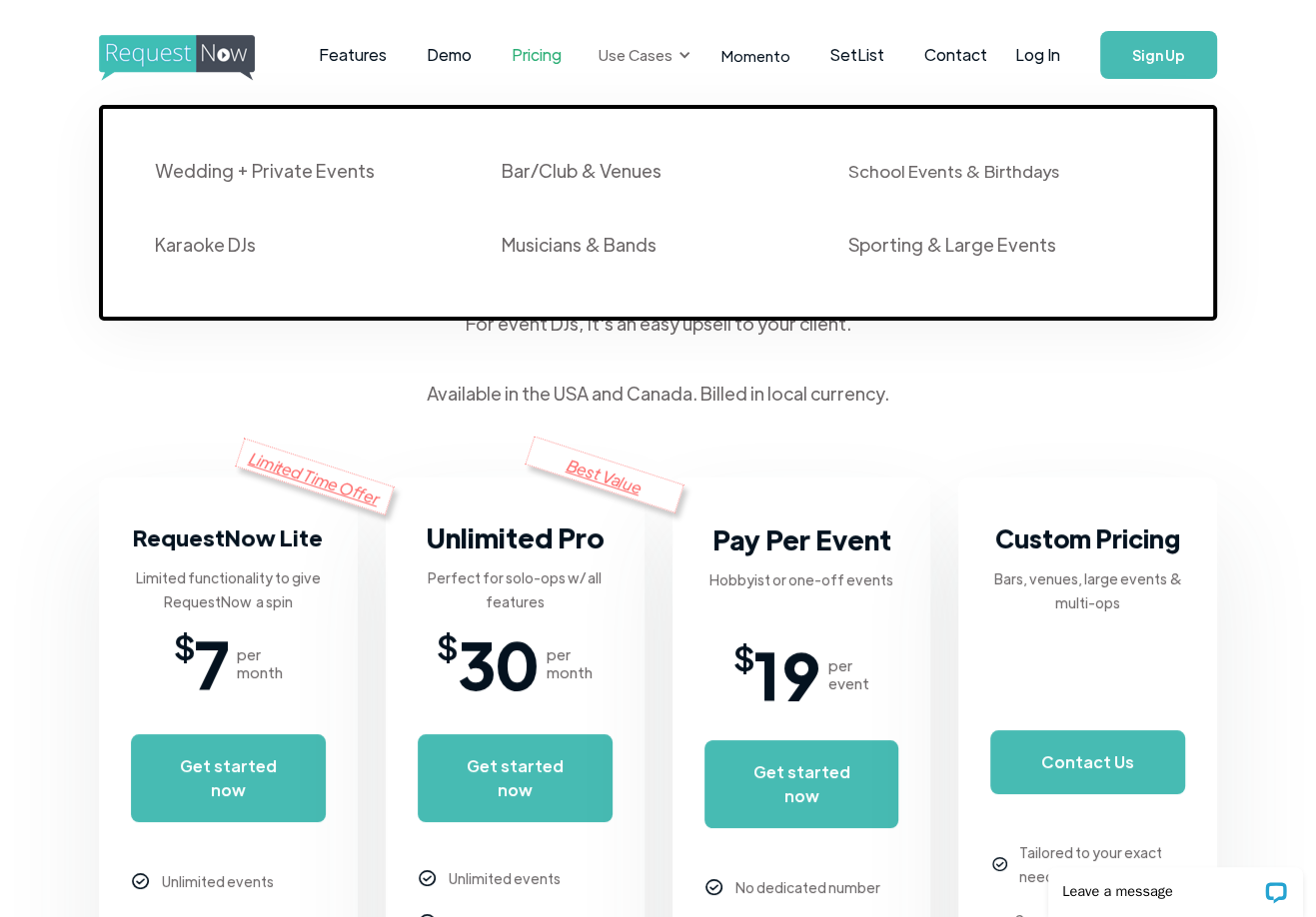 click on "Use Cases" at bounding box center [636, 55] 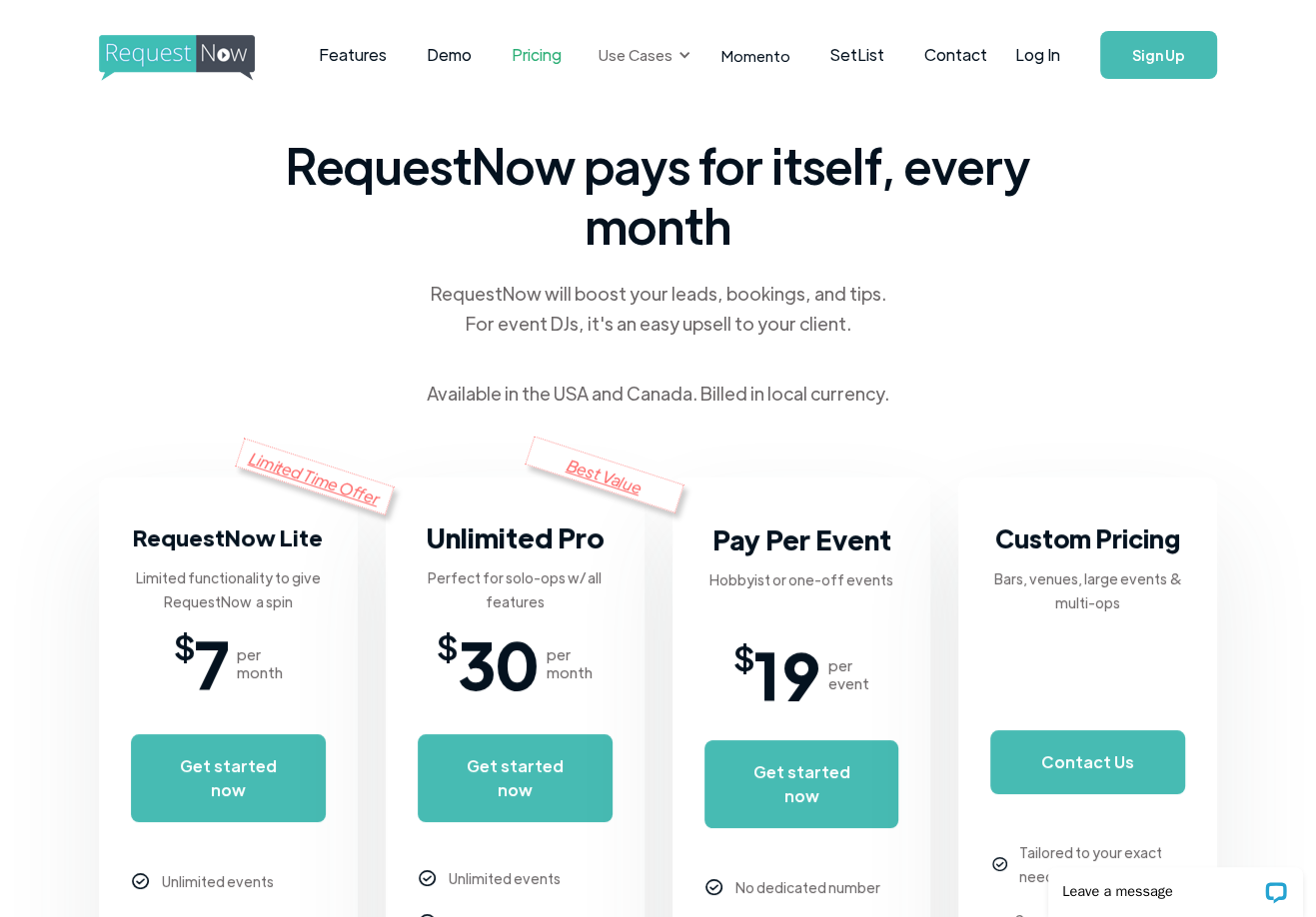 click at bounding box center (684, 55) 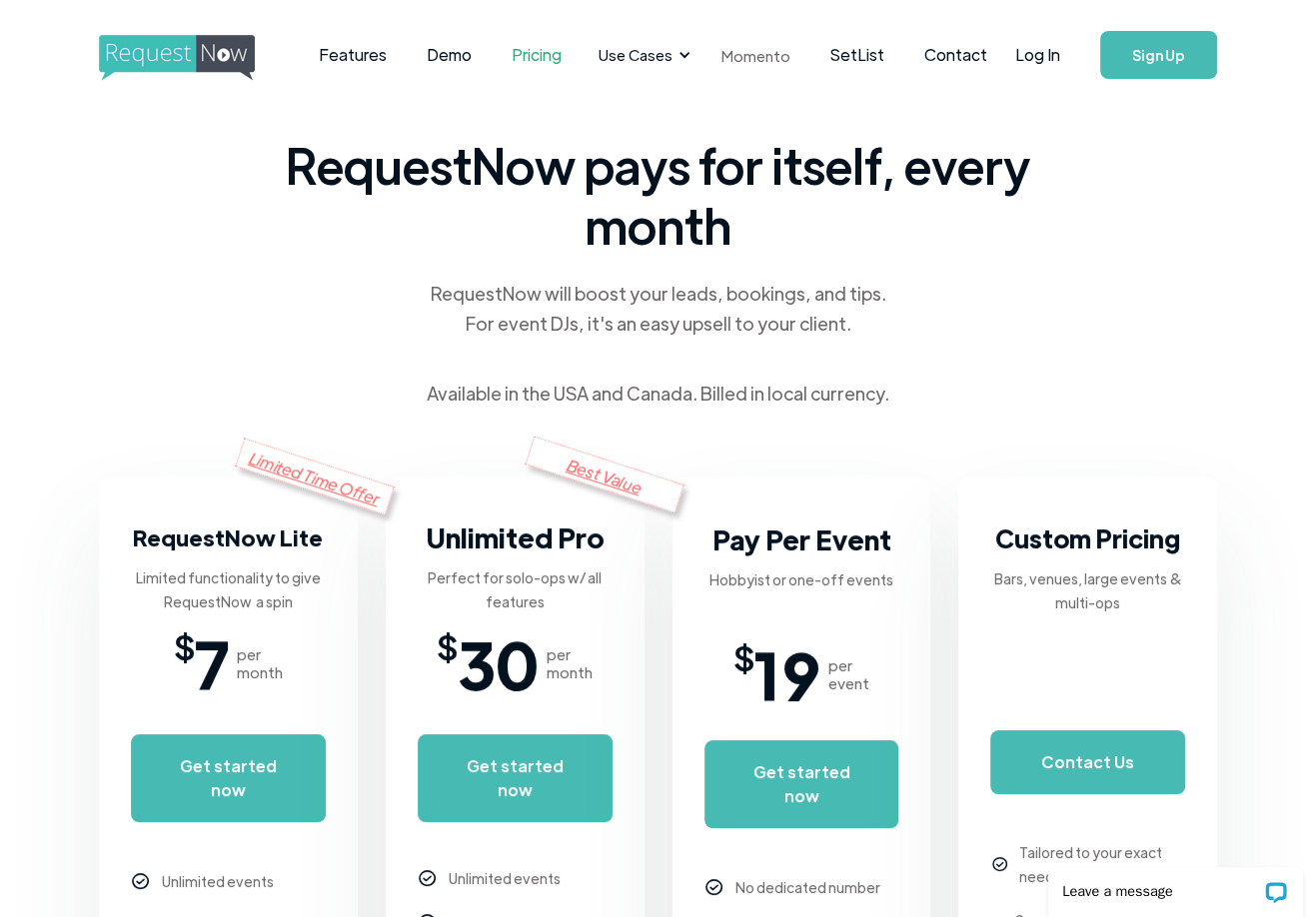 click on "Momento" at bounding box center (755, 55) 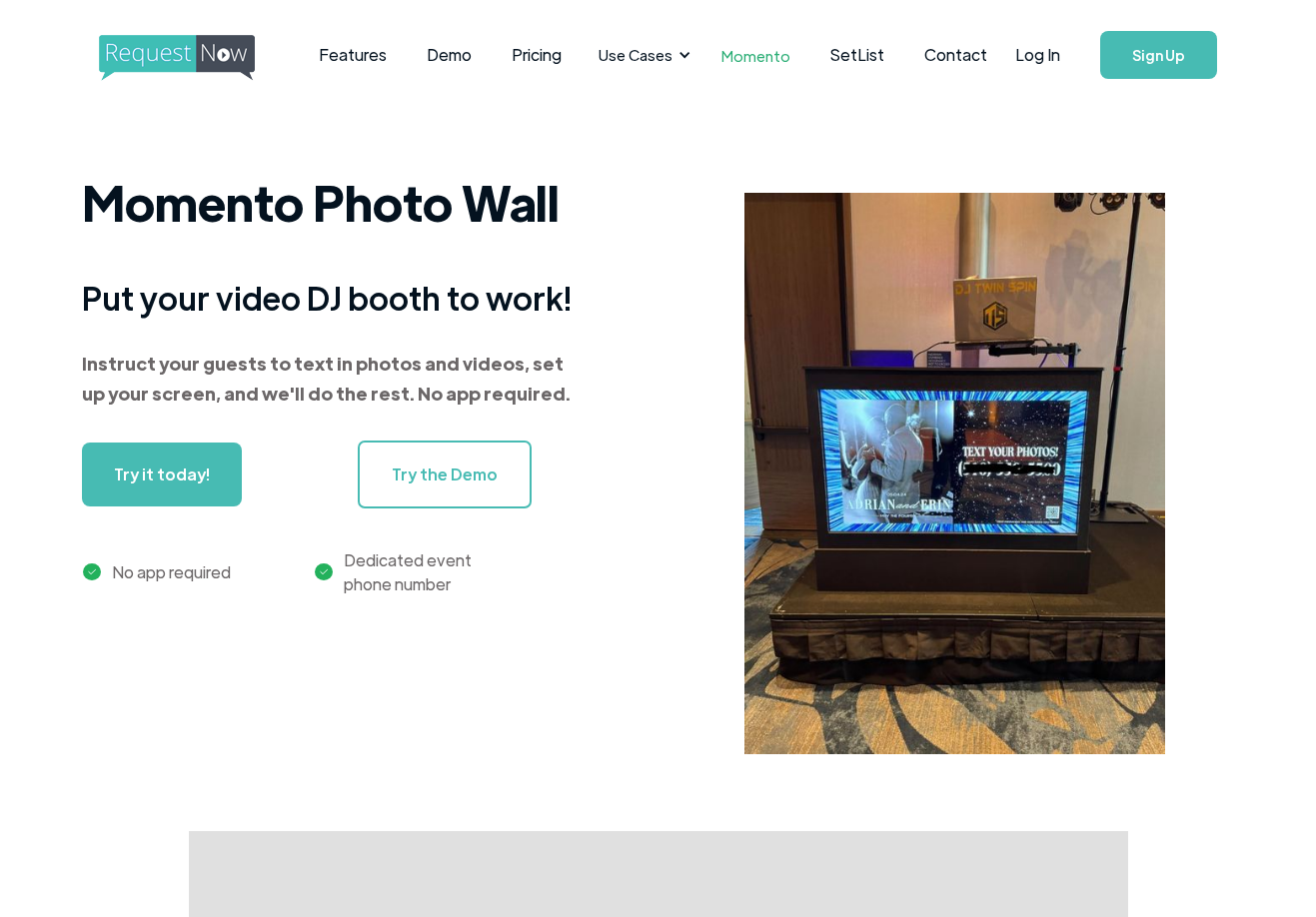 scroll, scrollTop: 0, scrollLeft: 0, axis: both 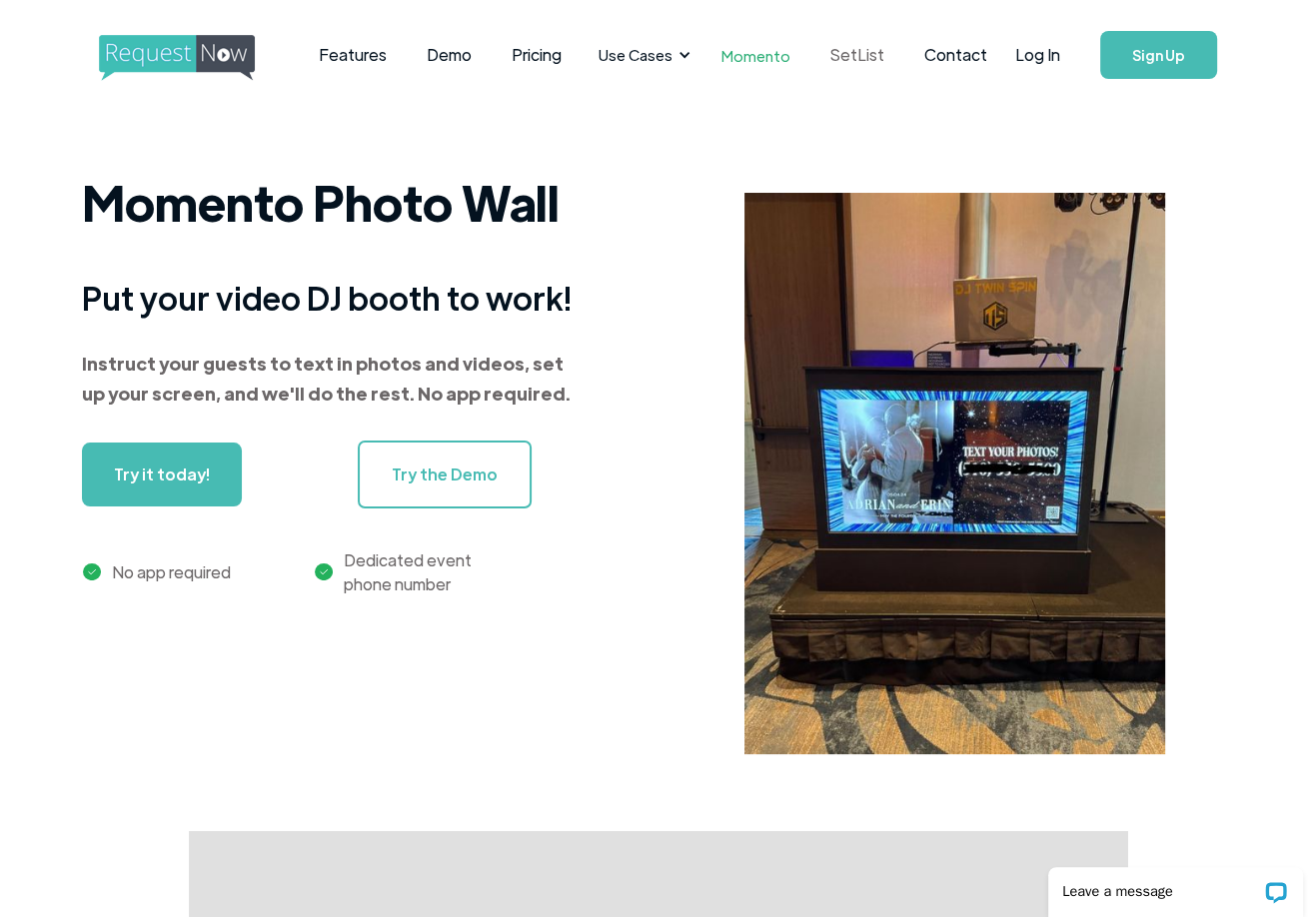 click on "SetList" at bounding box center (857, 55) 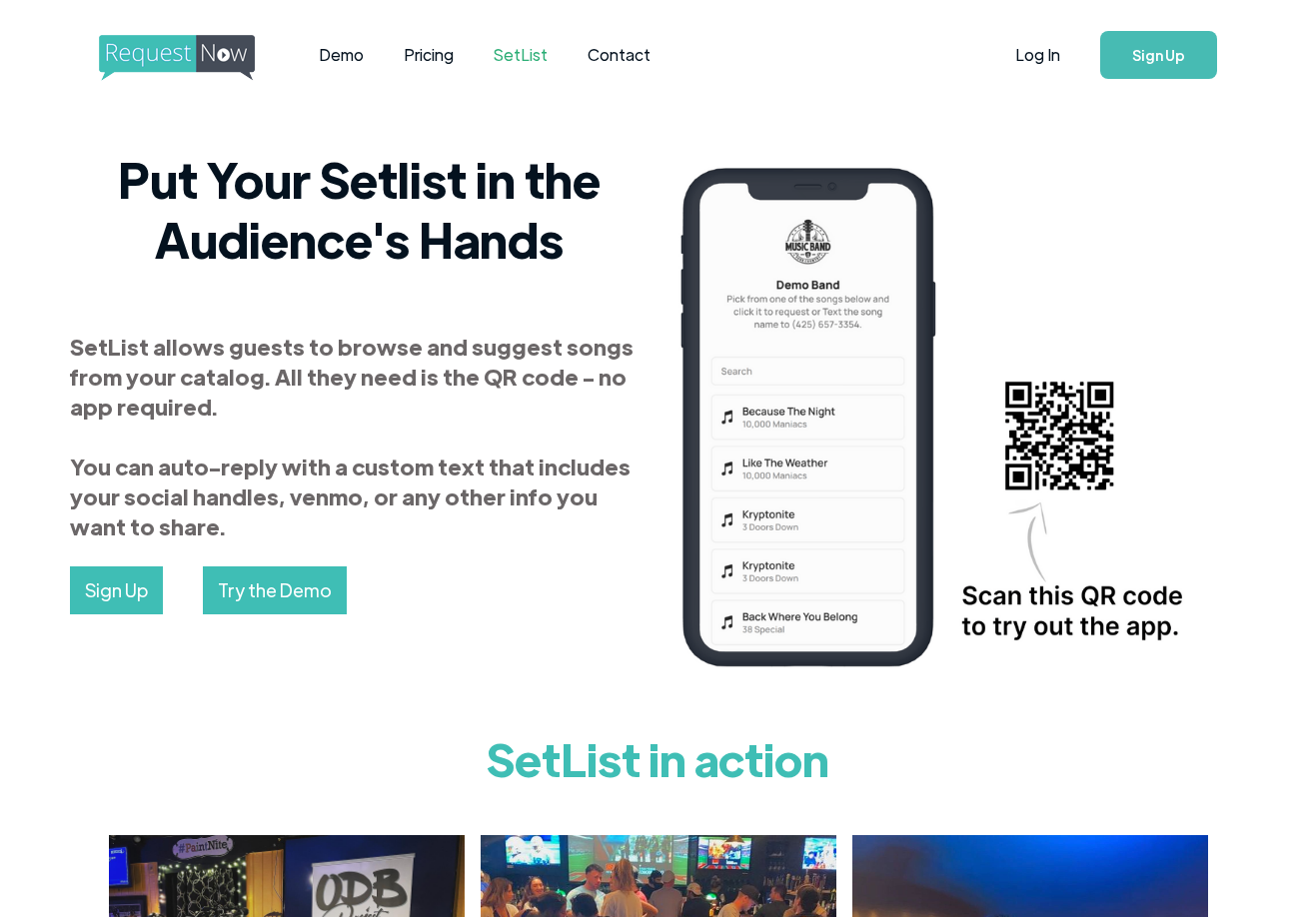 scroll, scrollTop: 0, scrollLeft: 0, axis: both 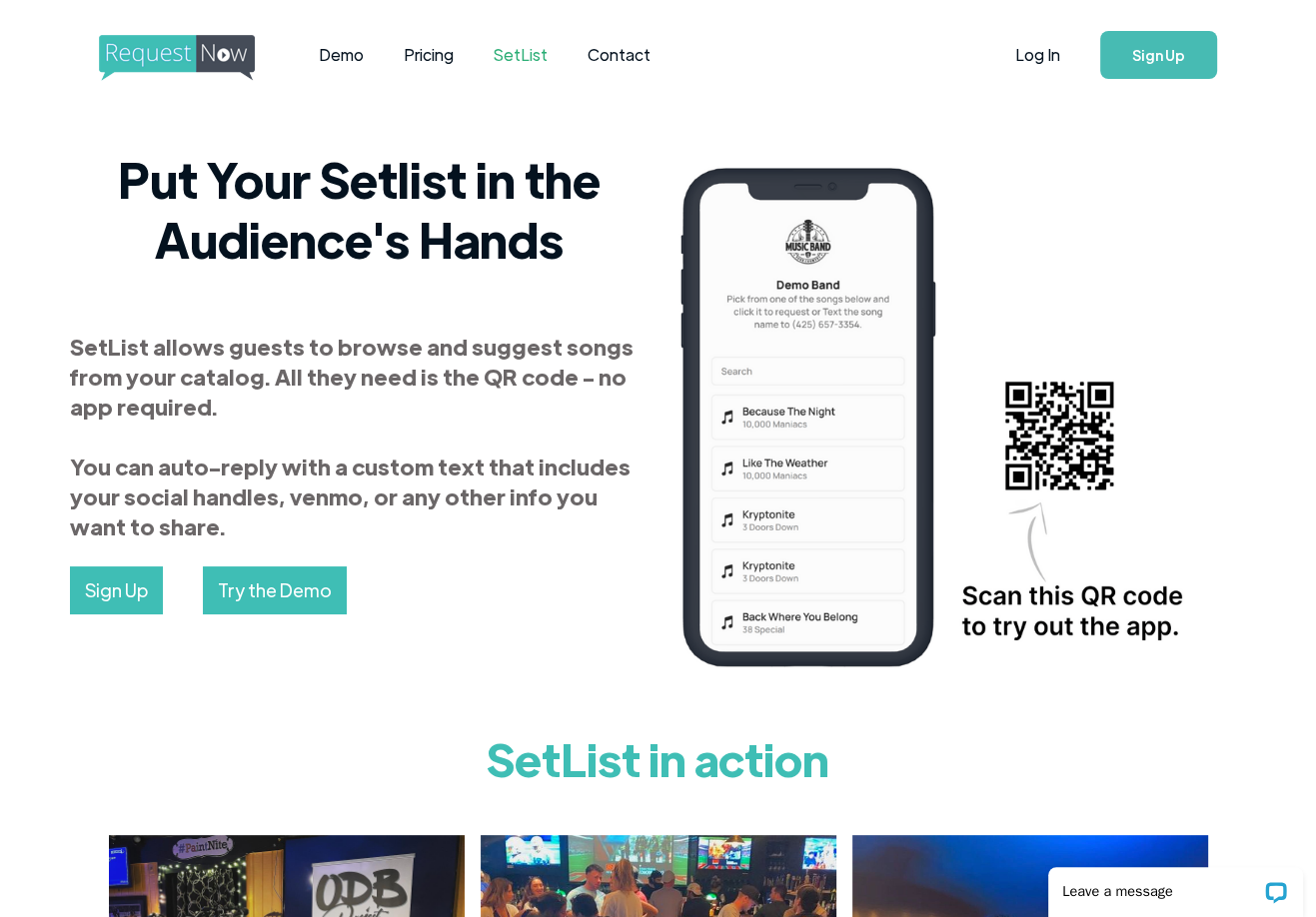 click at bounding box center (195, 58) 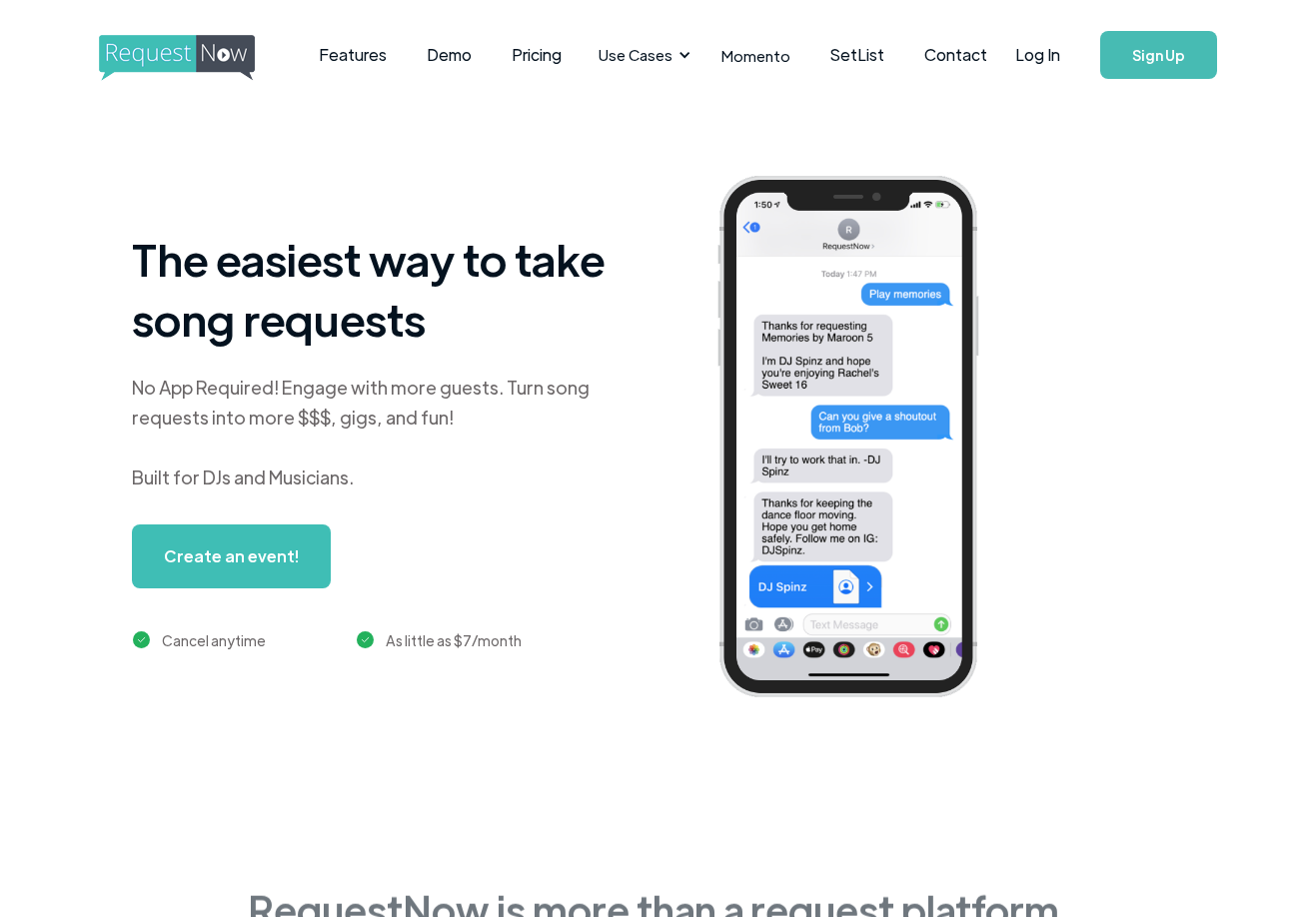 scroll, scrollTop: 0, scrollLeft: 0, axis: both 